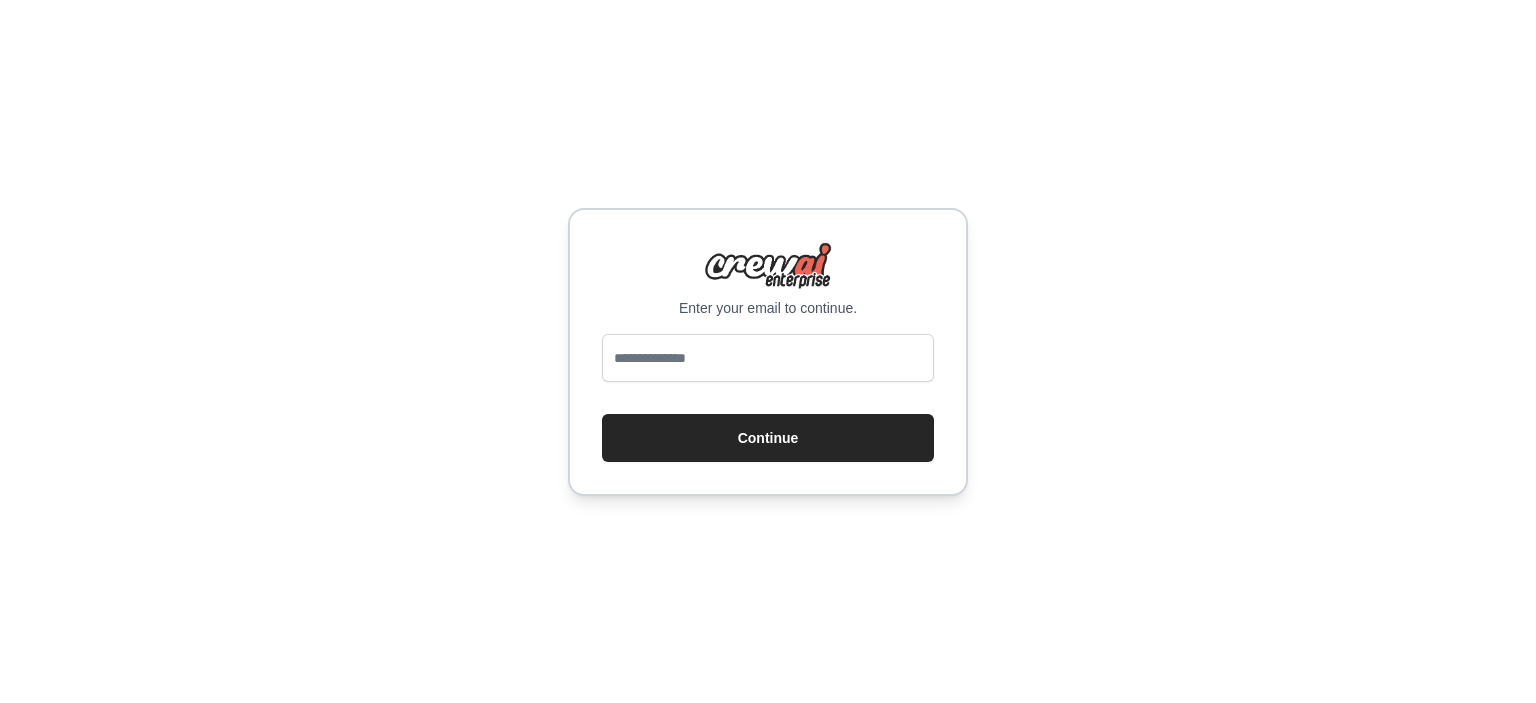 scroll, scrollTop: 0, scrollLeft: 0, axis: both 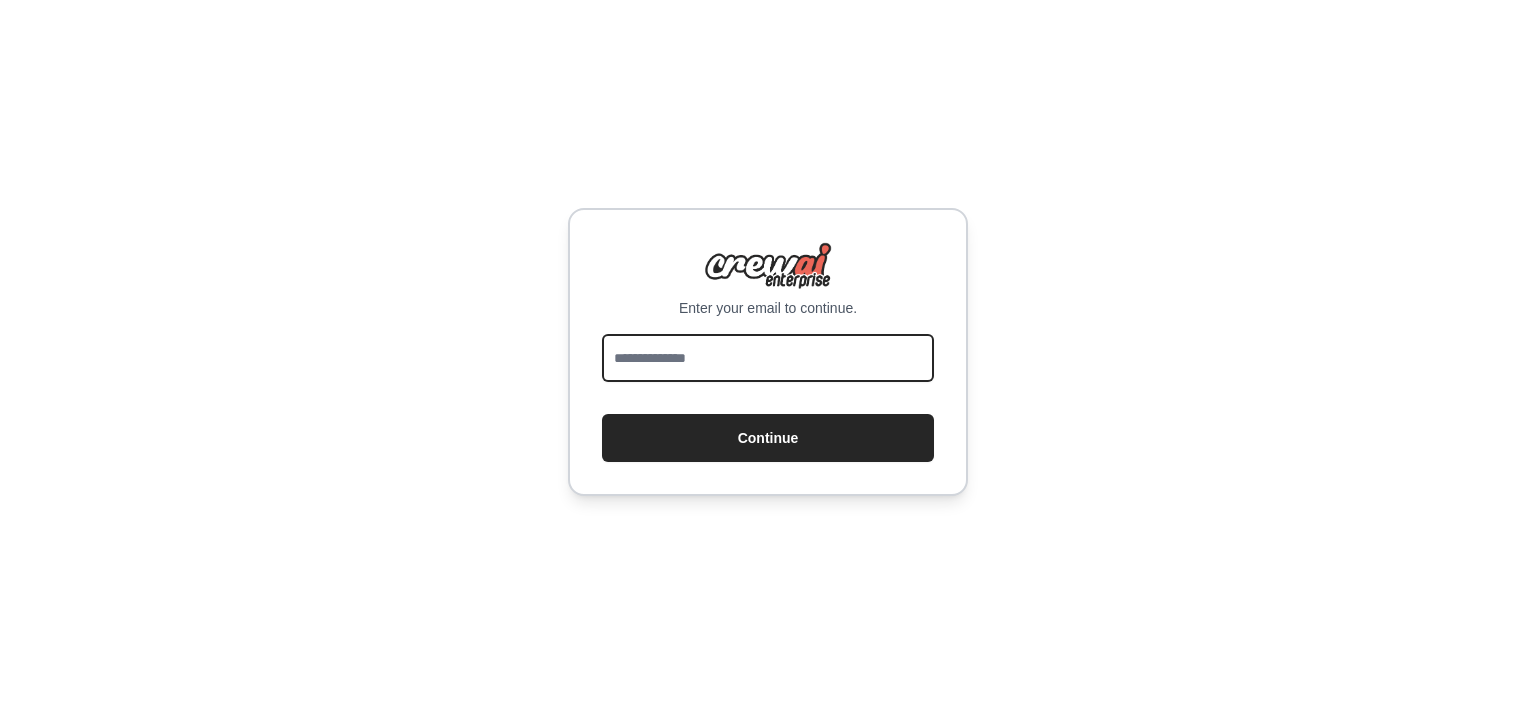 click at bounding box center [768, 358] 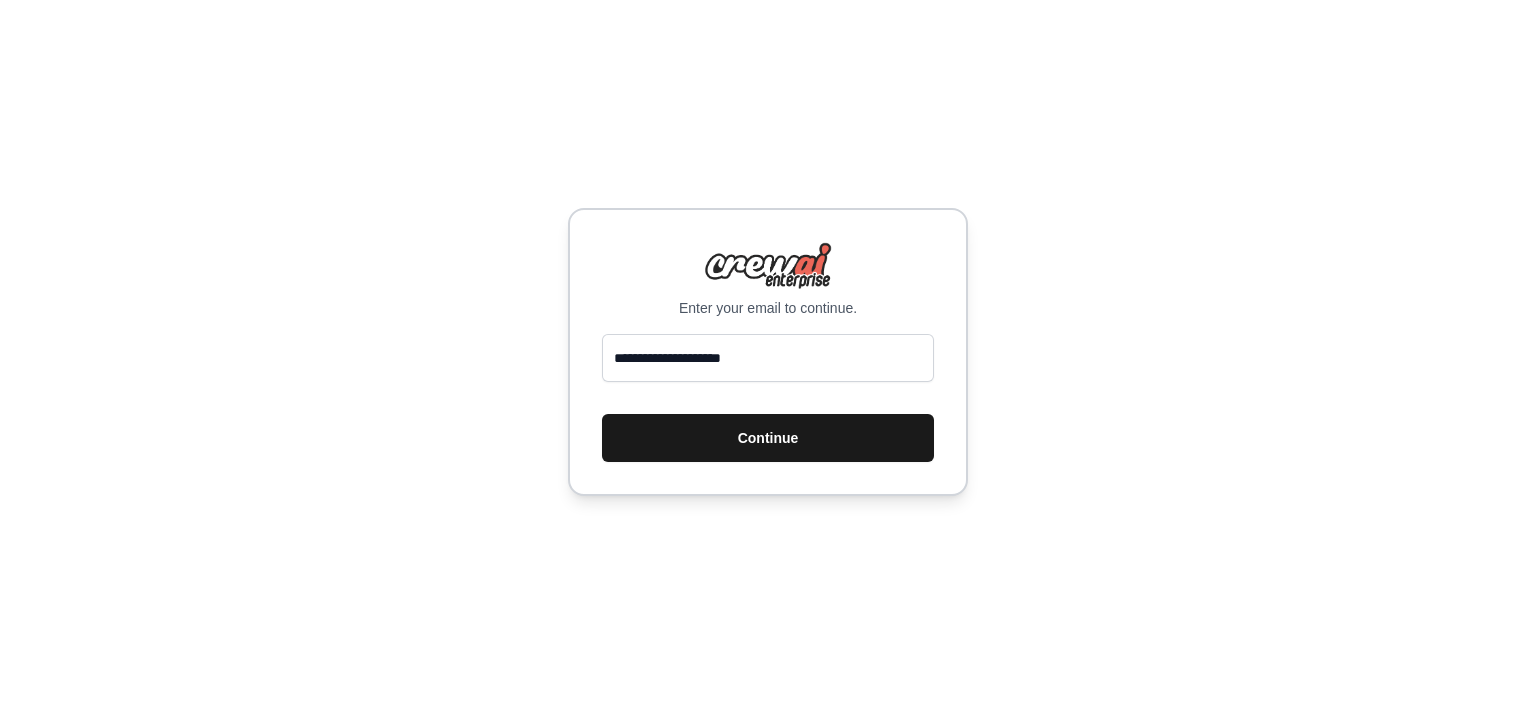 click on "Continue" at bounding box center (768, 438) 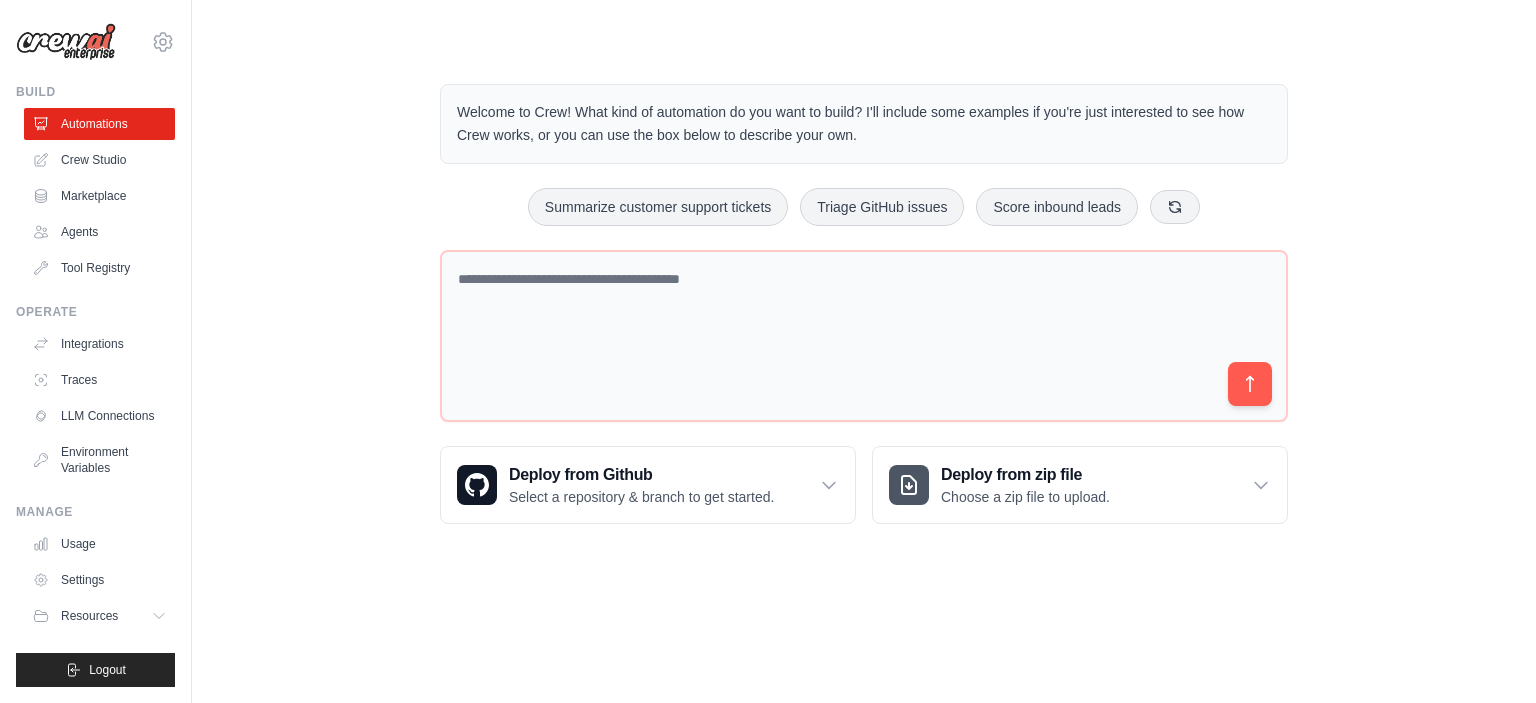 scroll, scrollTop: 0, scrollLeft: 0, axis: both 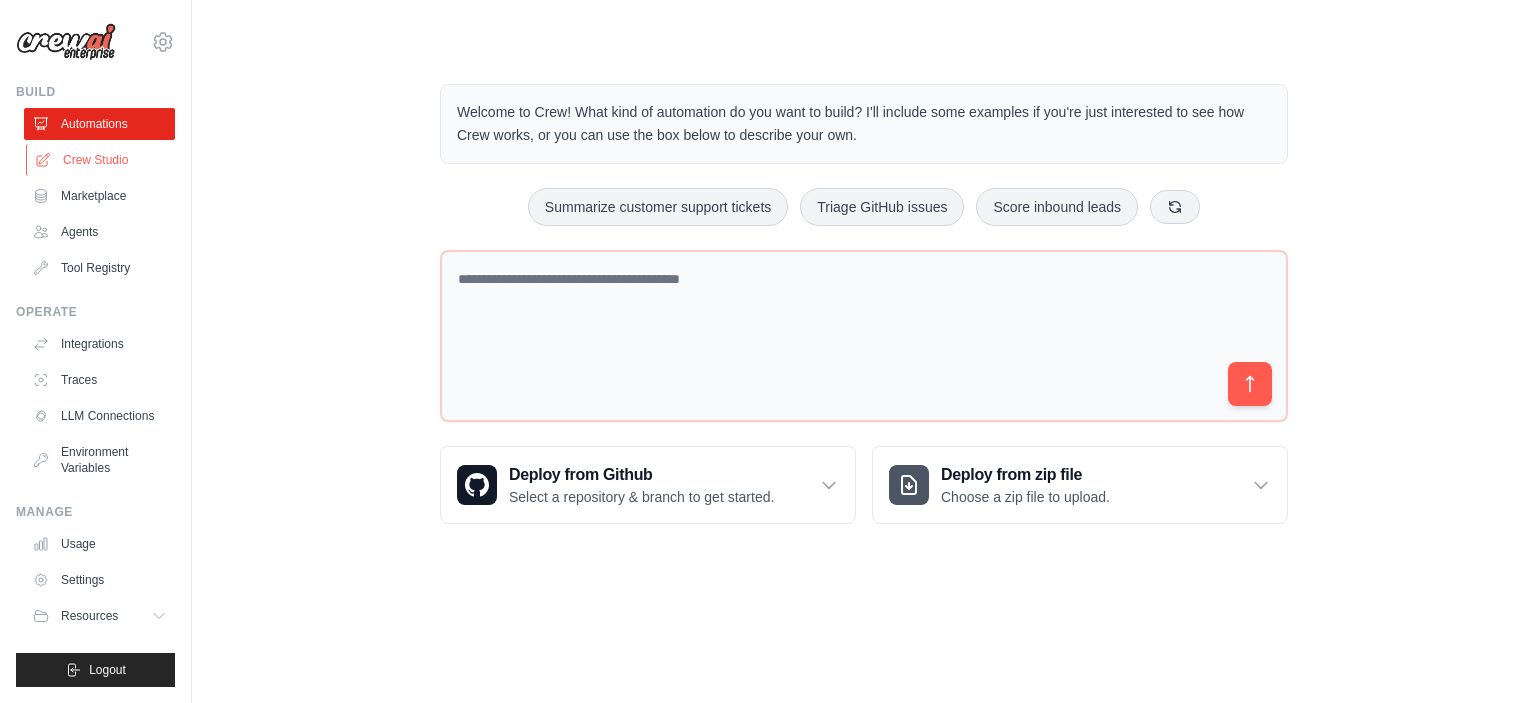 click on "Crew Studio" at bounding box center (101, 160) 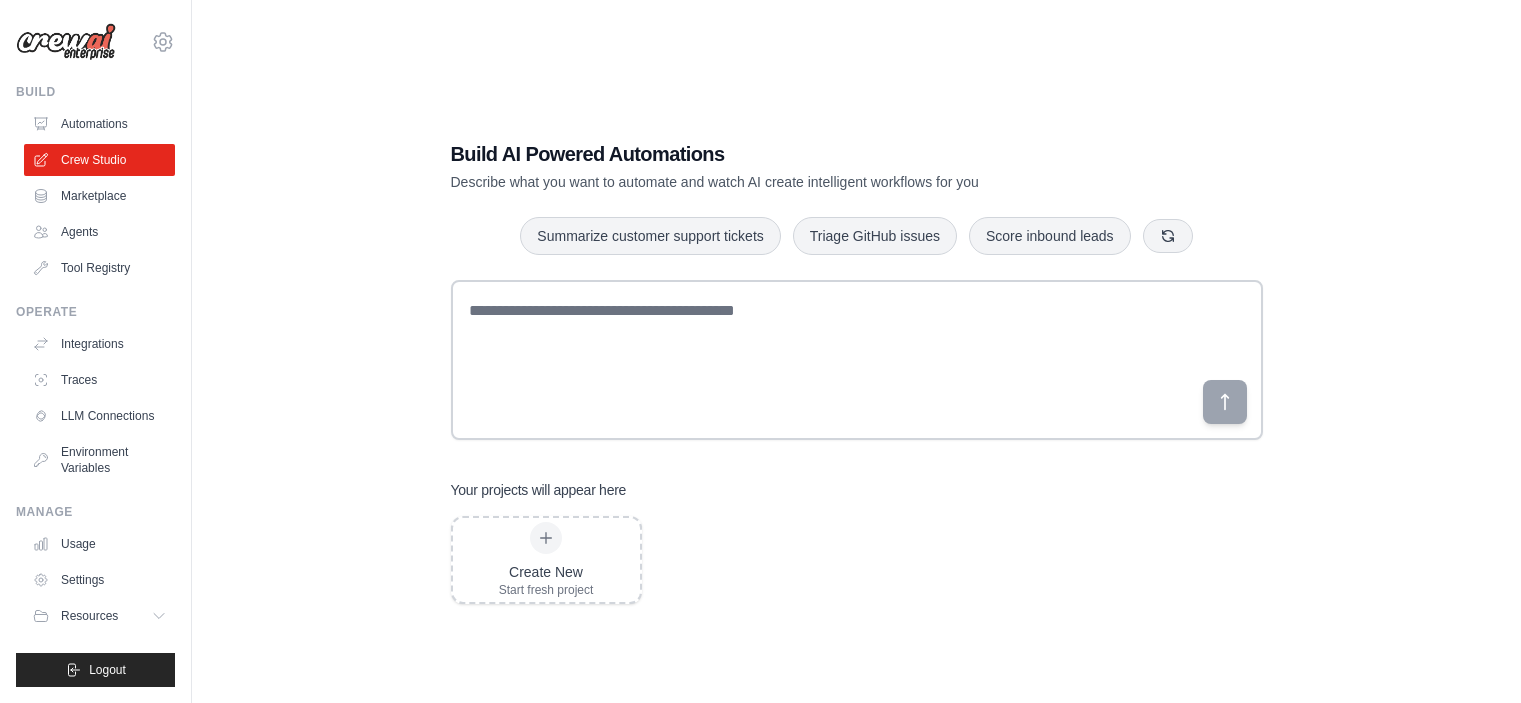 scroll, scrollTop: 0, scrollLeft: 0, axis: both 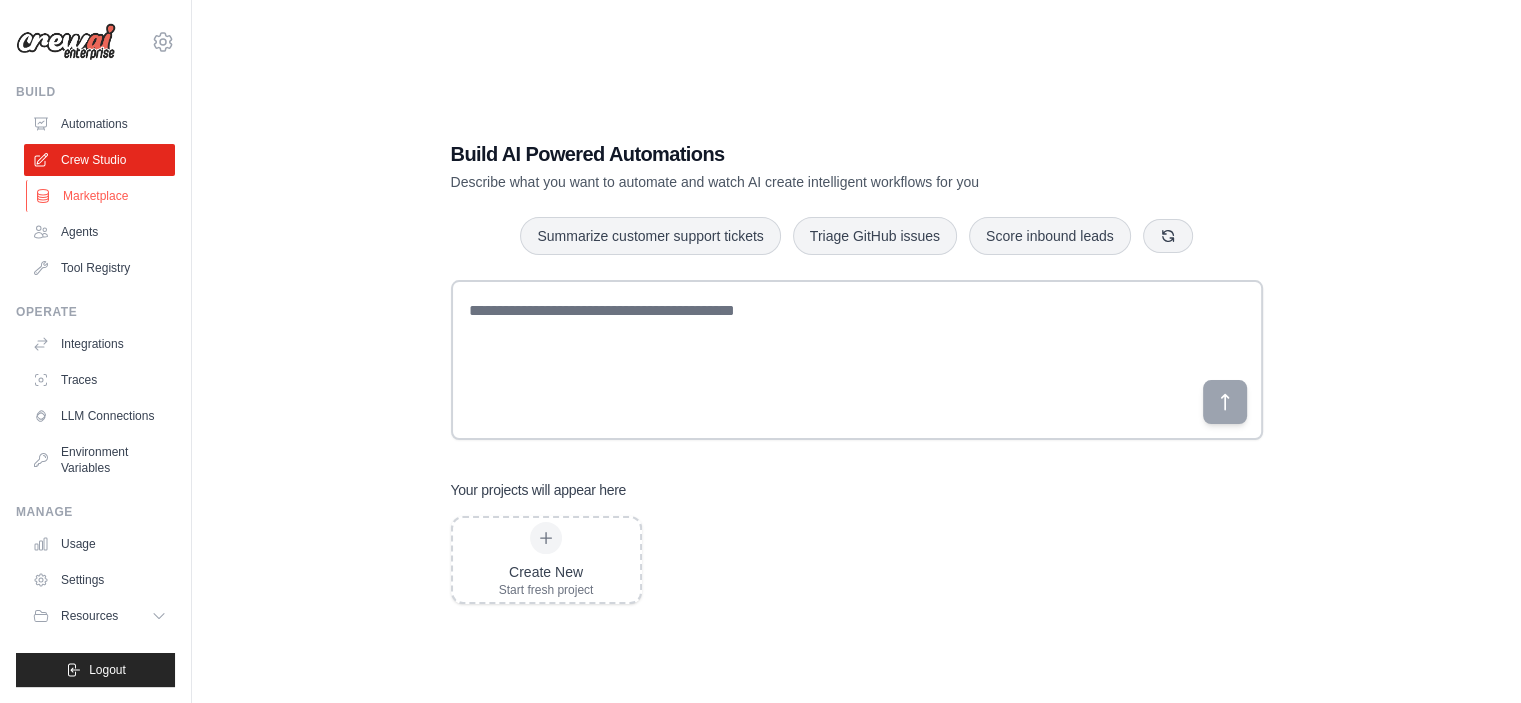 click on "Marketplace" at bounding box center (101, 196) 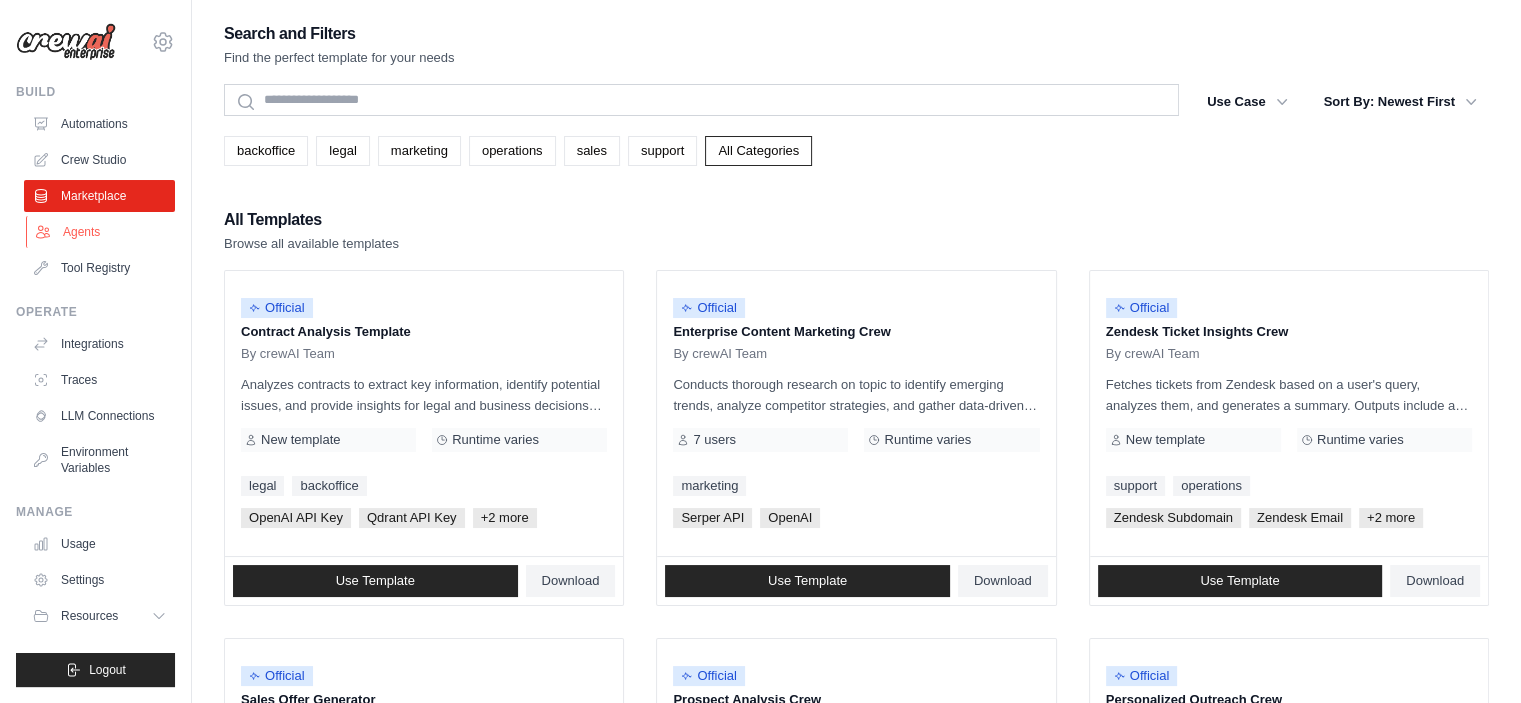 click on "Agents" at bounding box center (101, 232) 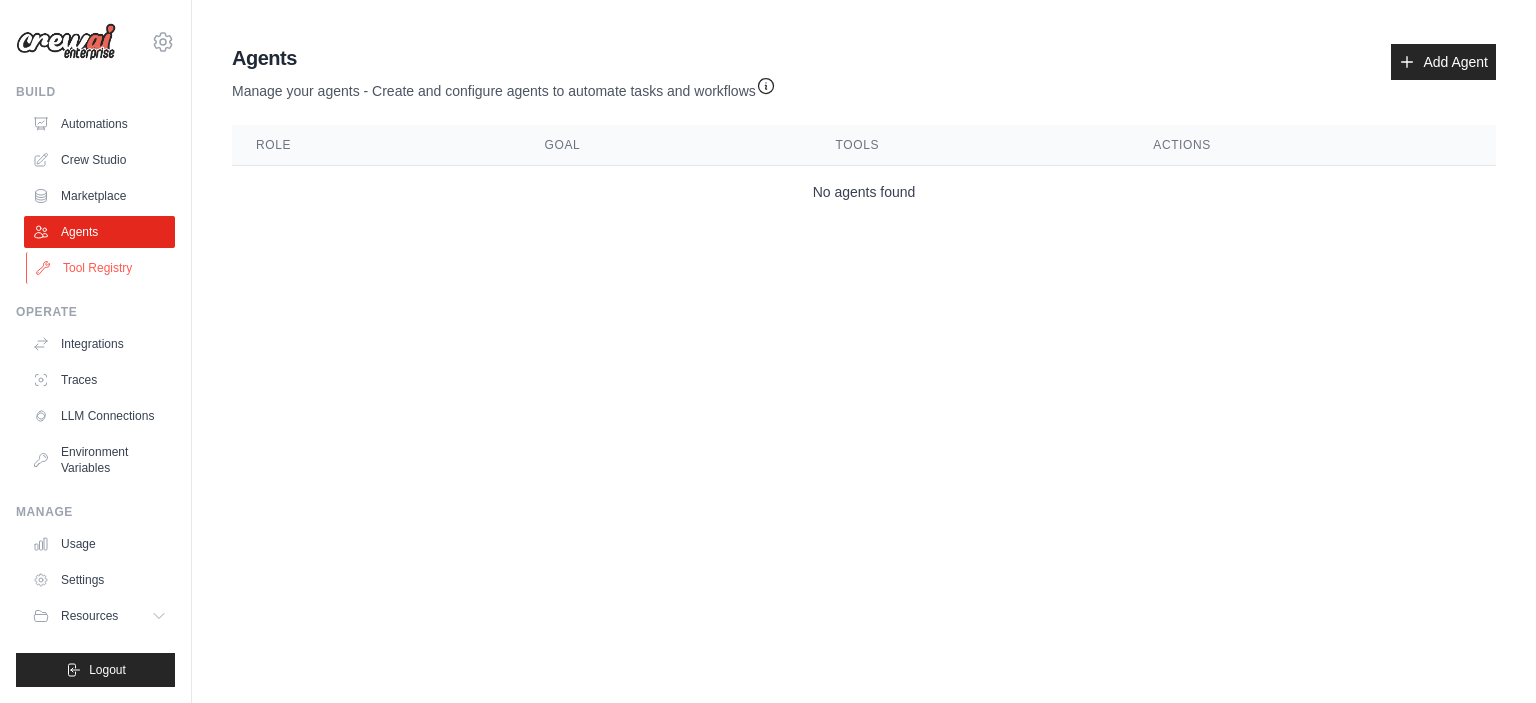 click on "Tool Registry" at bounding box center [101, 268] 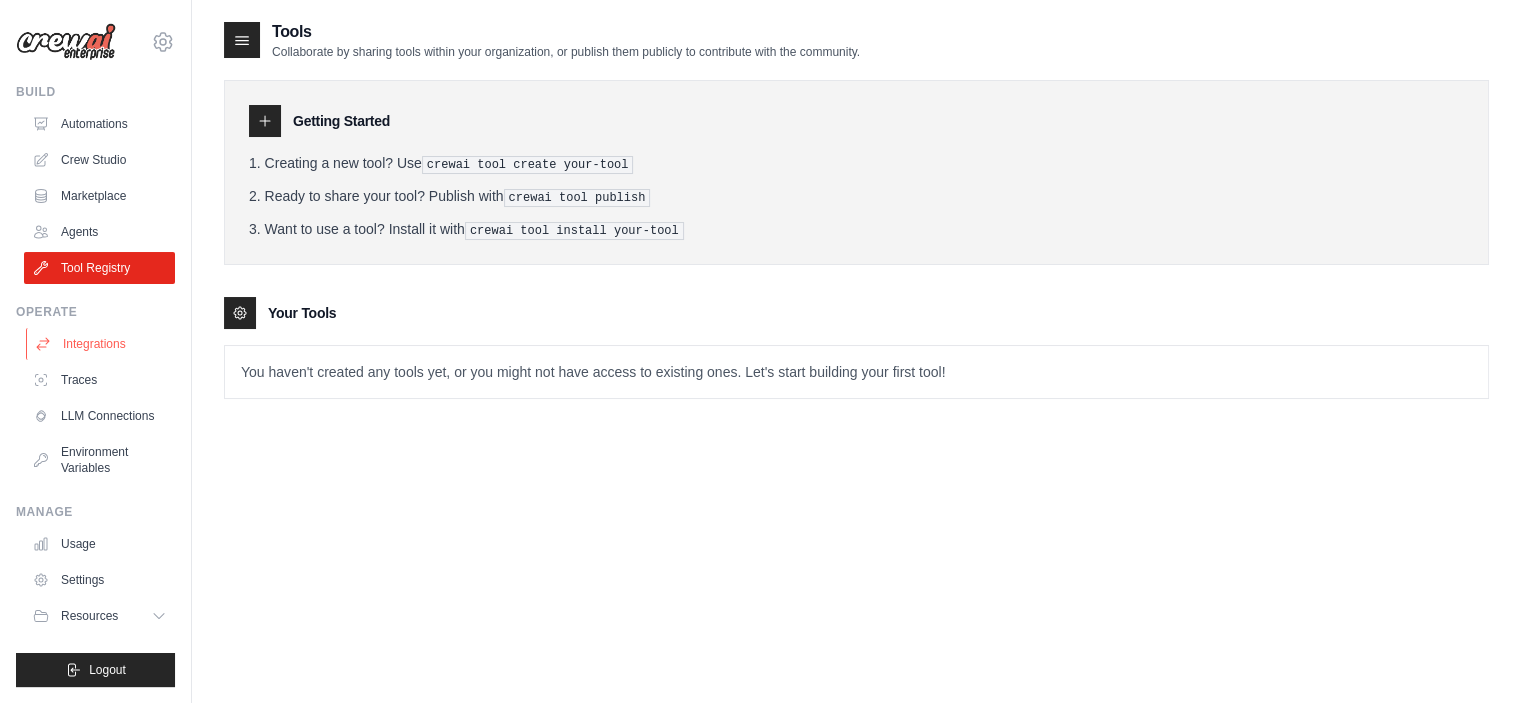 click on "Integrations" at bounding box center (101, 344) 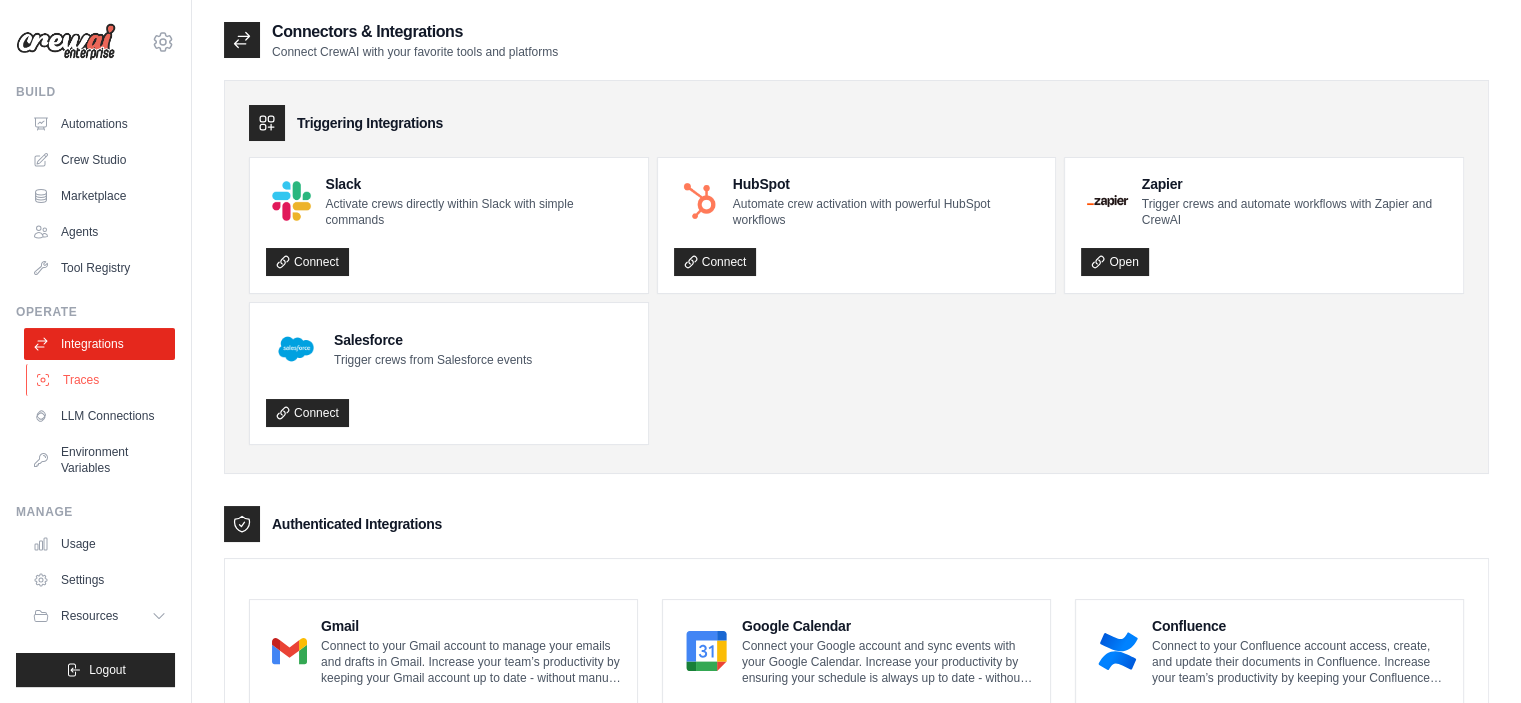 click on "Traces" at bounding box center [101, 380] 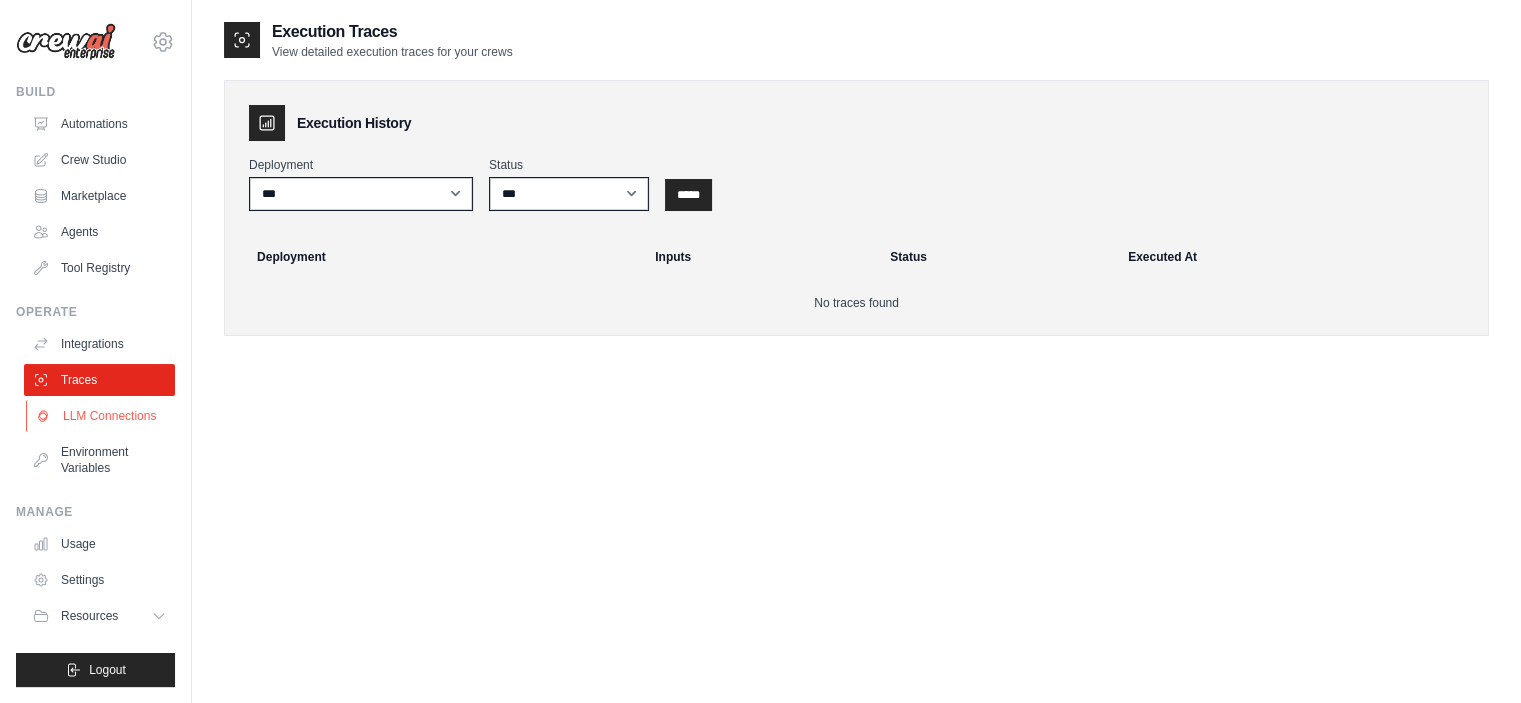 click on "LLM Connections" at bounding box center (101, 416) 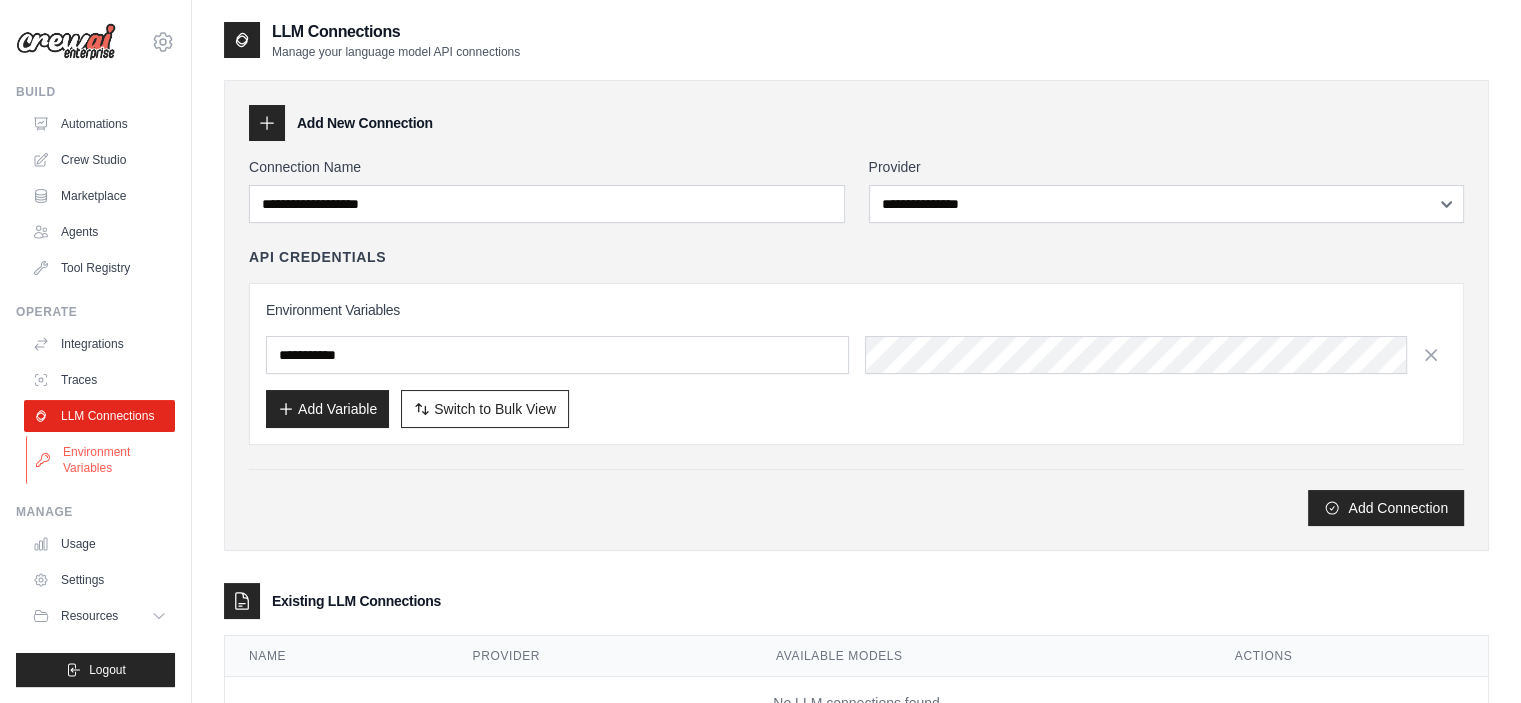 click on "Environment Variables" at bounding box center (101, 460) 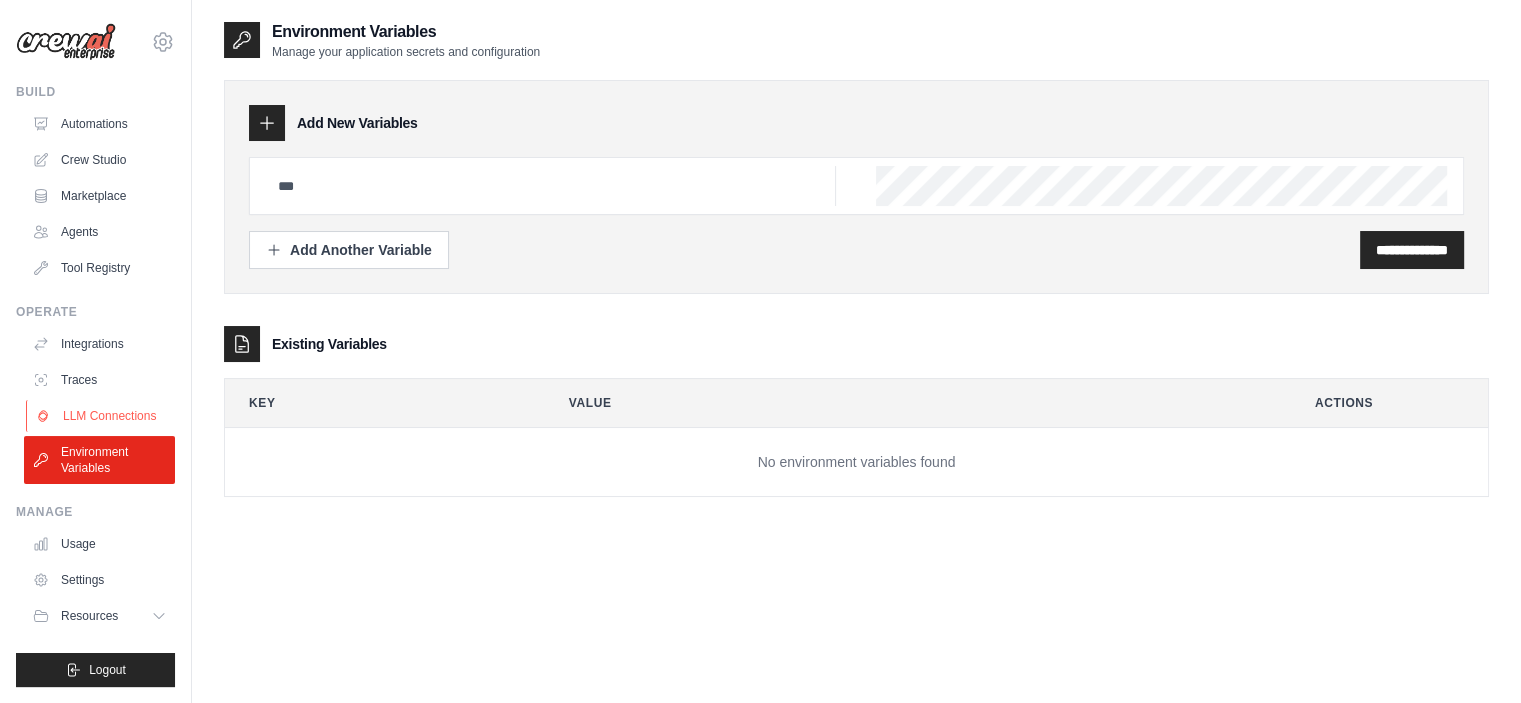 click on "LLM Connections" at bounding box center (101, 416) 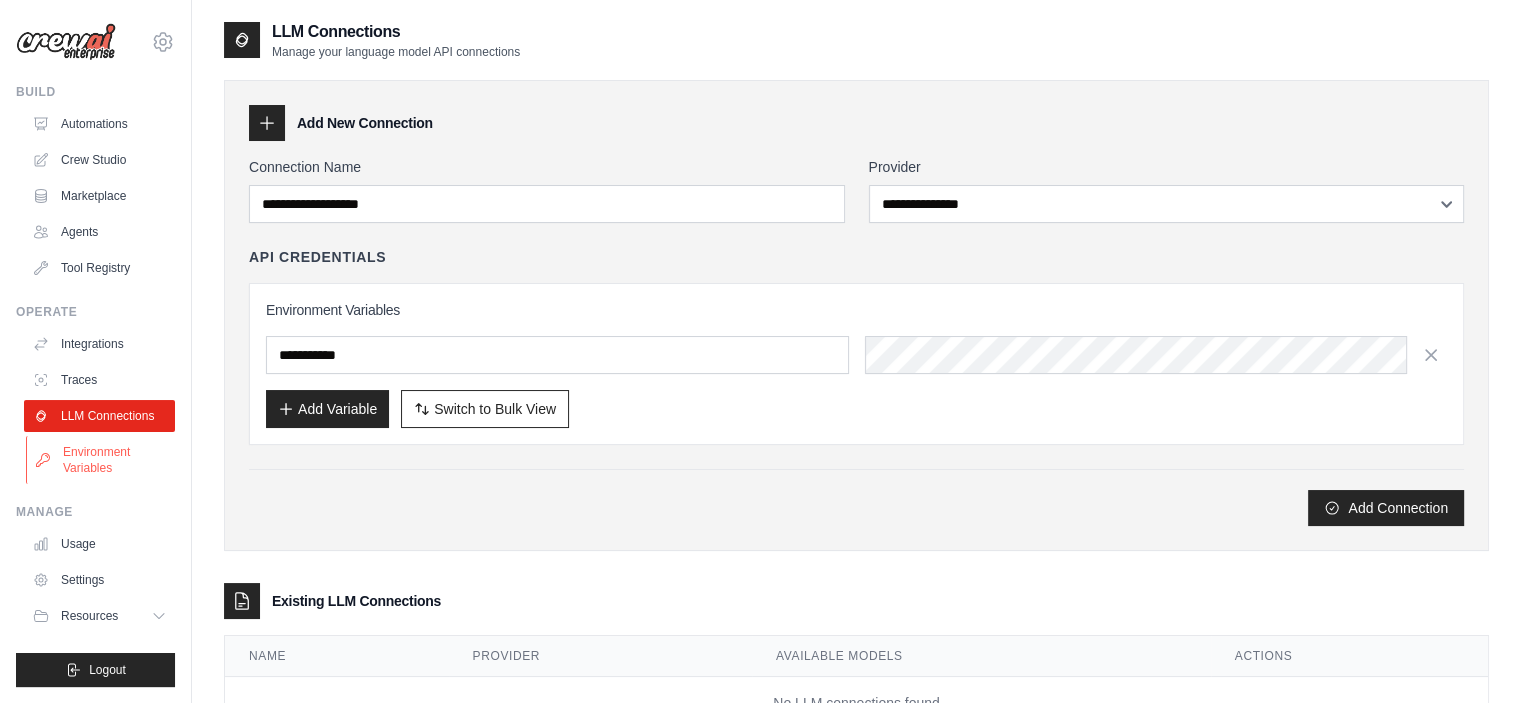 click on "Environment Variables" at bounding box center [101, 460] 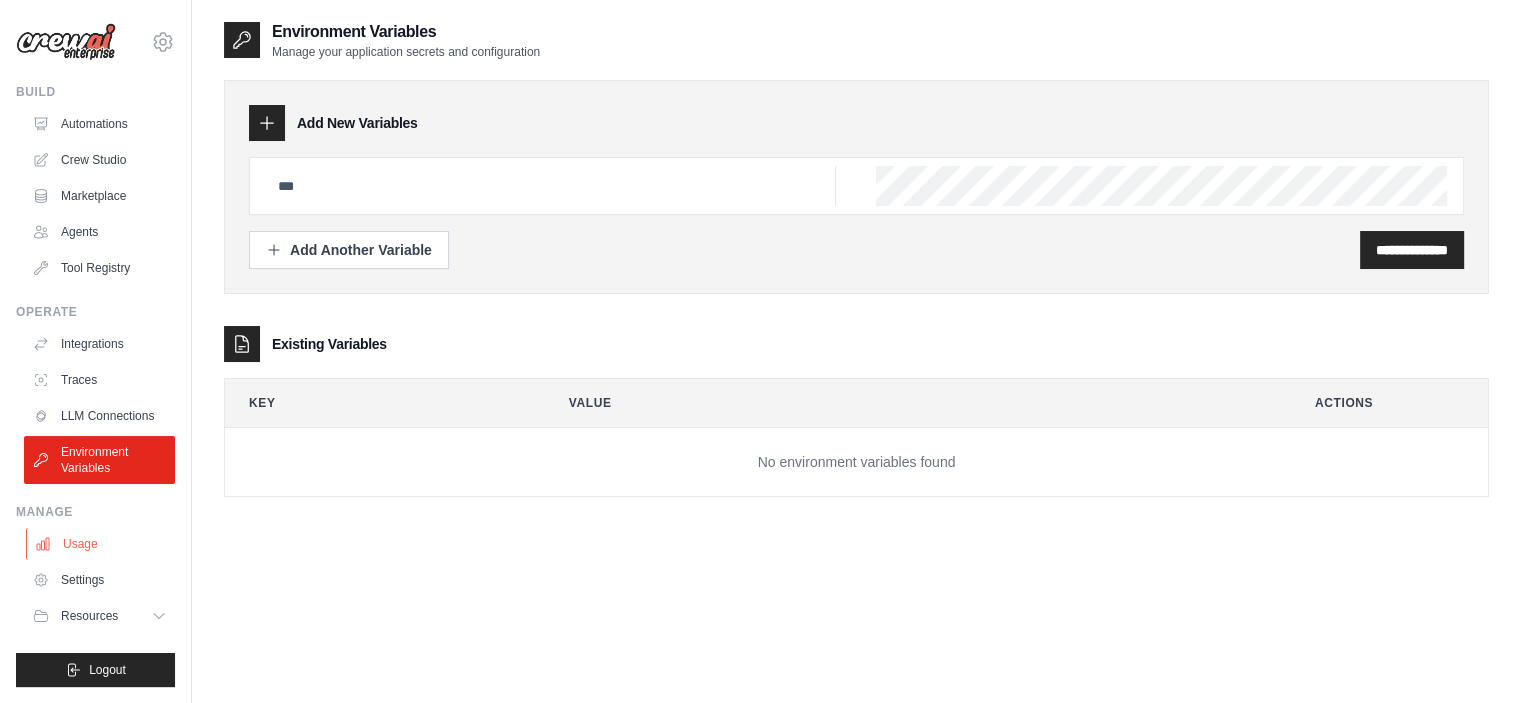 click on "Usage" at bounding box center (101, 544) 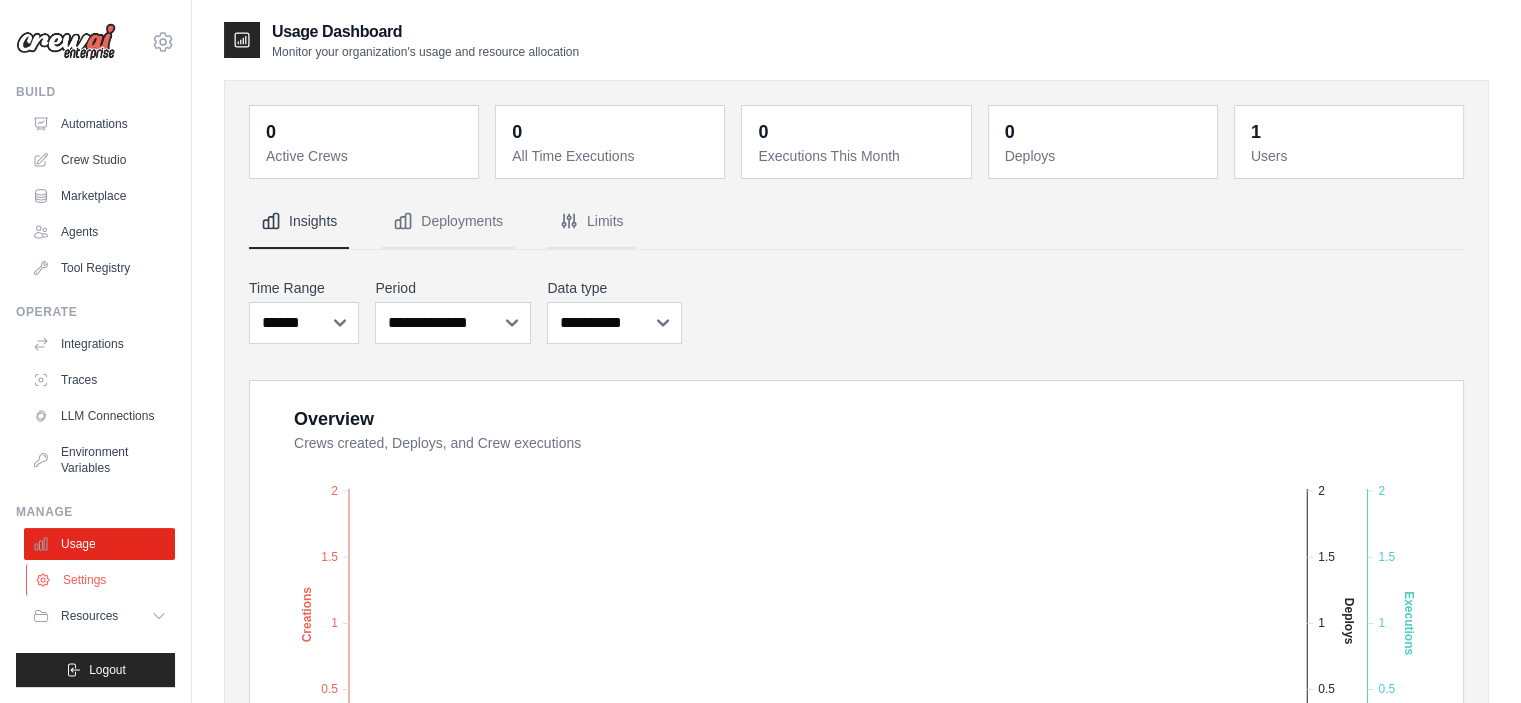 click on "Settings" at bounding box center [101, 580] 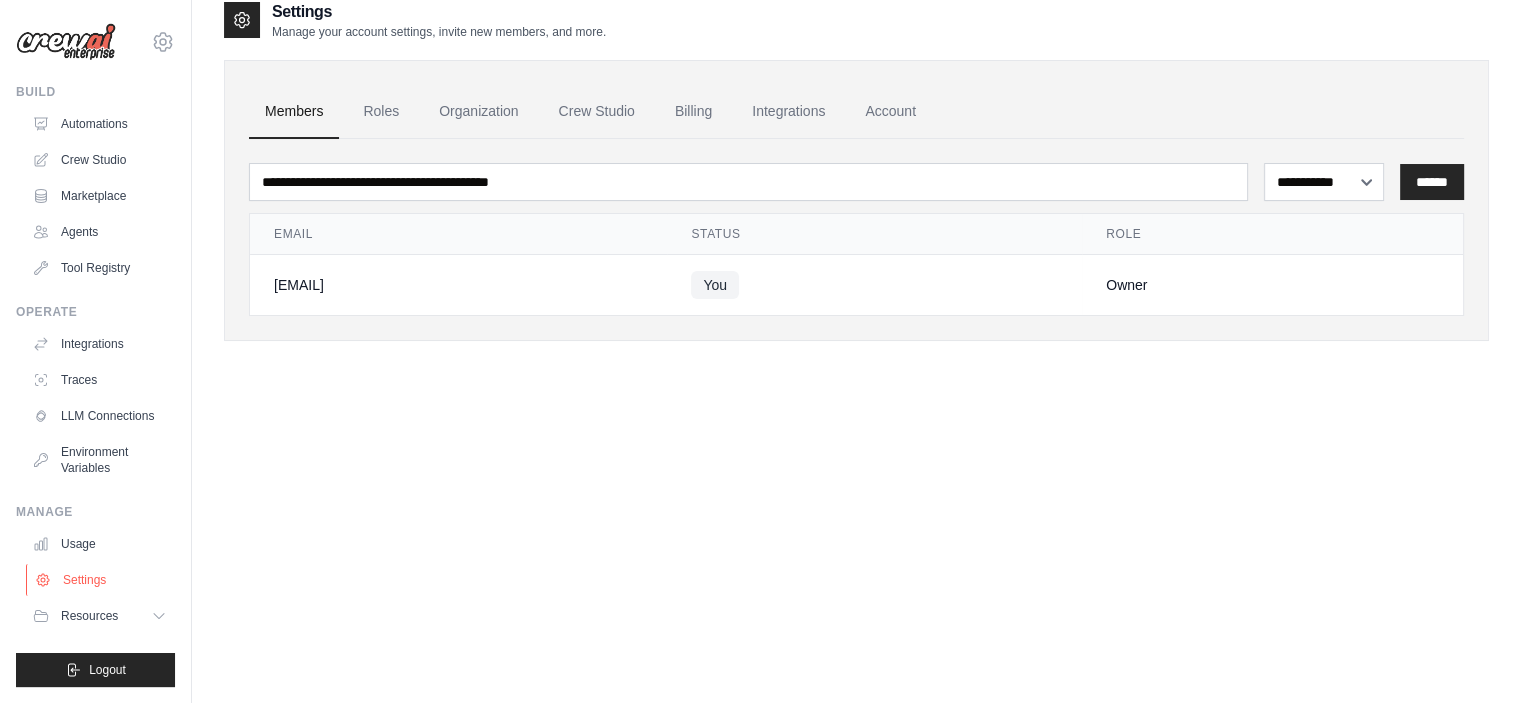 scroll, scrollTop: 40, scrollLeft: 0, axis: vertical 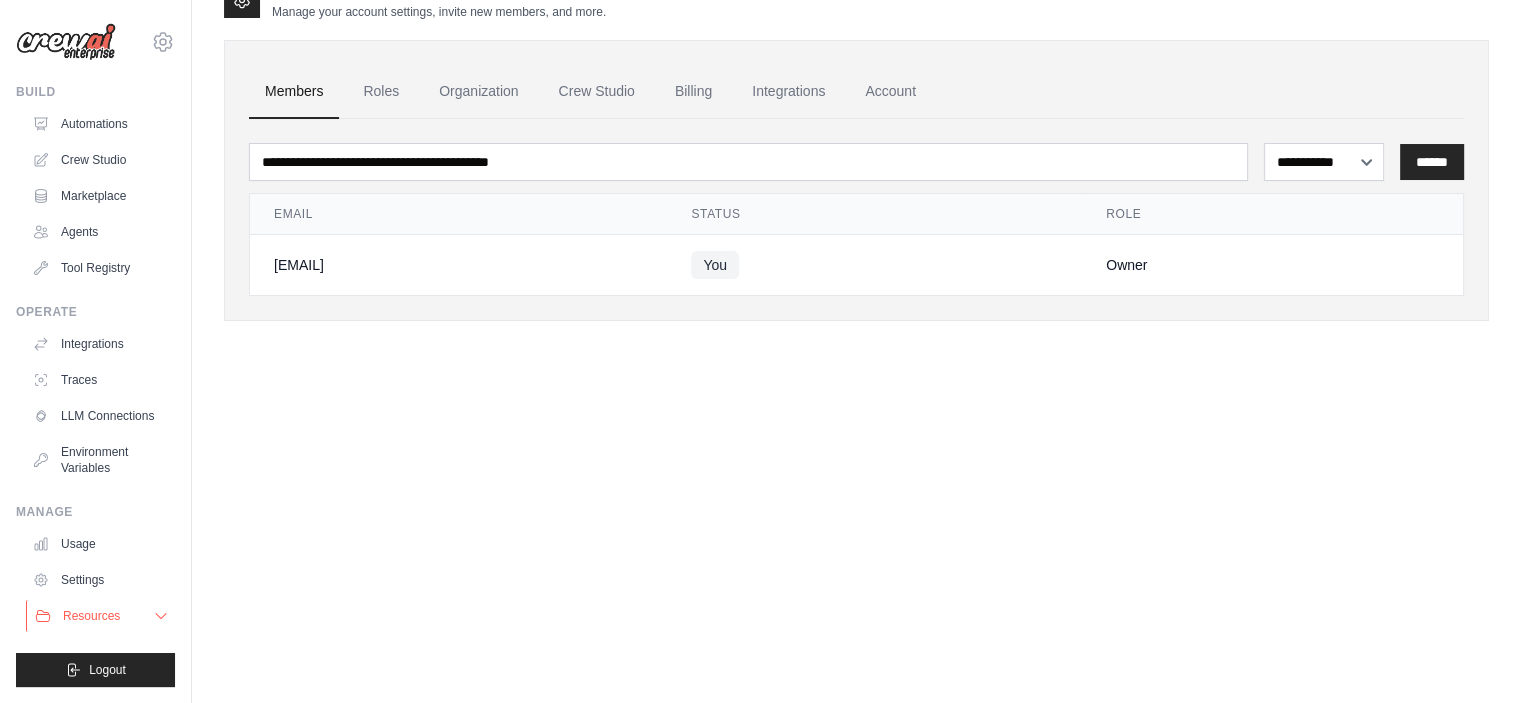 click on "Resources" at bounding box center (101, 616) 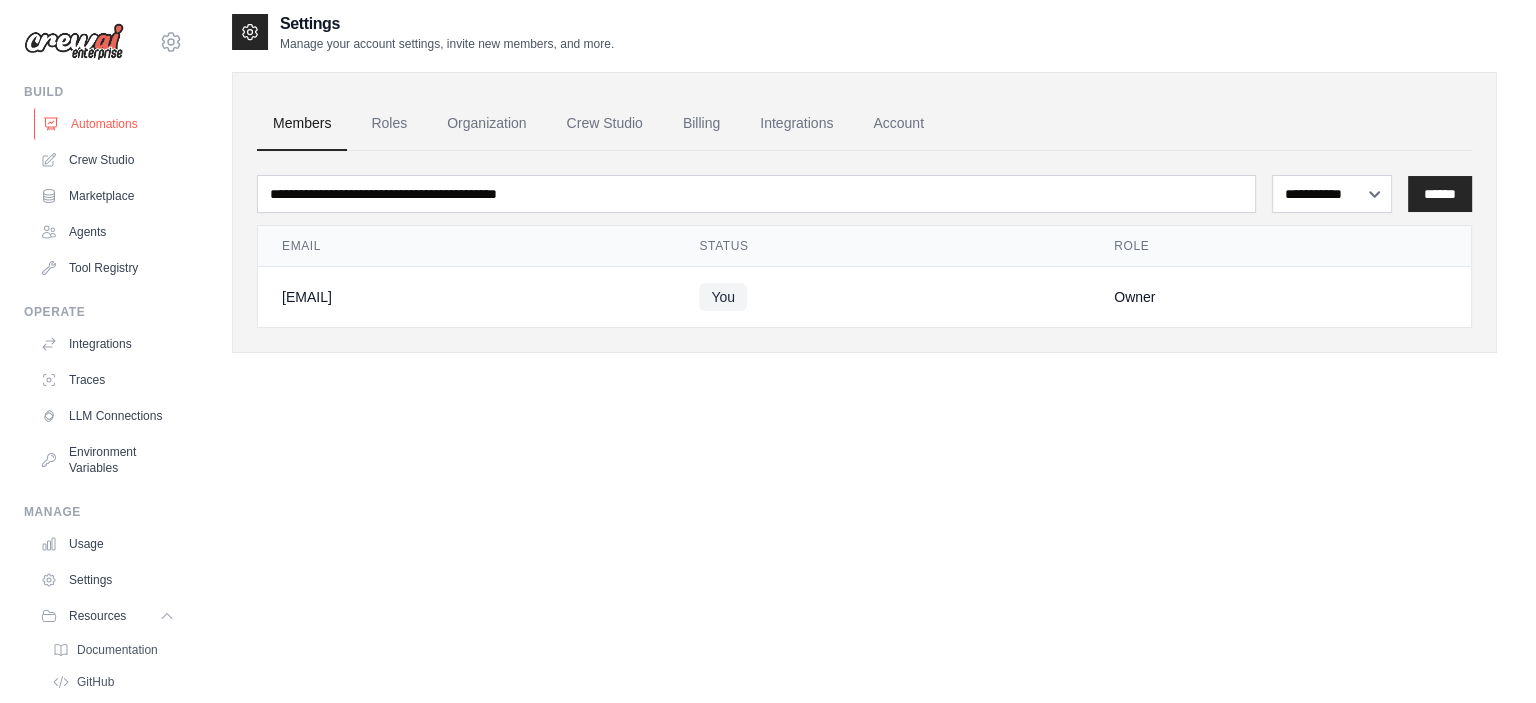 scroll, scrollTop: 0, scrollLeft: 0, axis: both 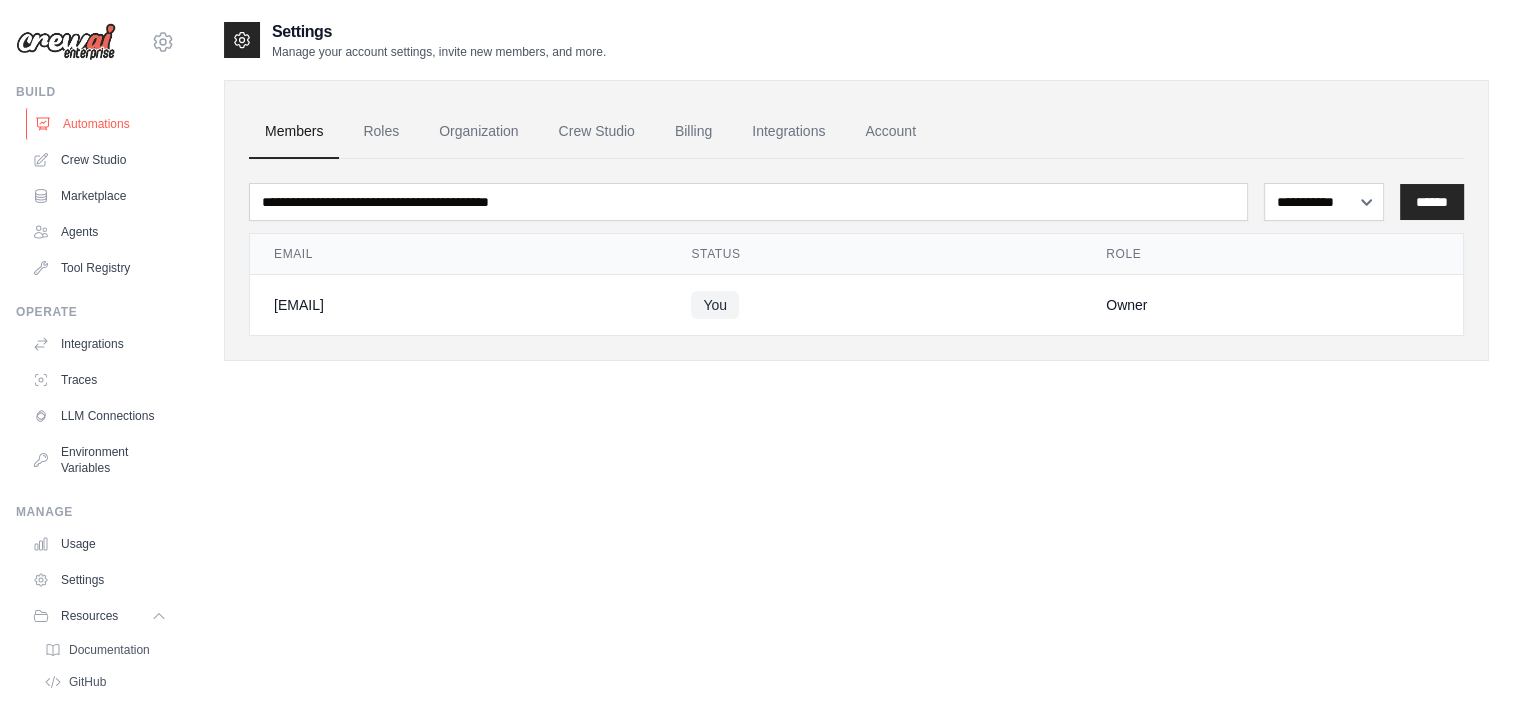 click on "Automations" at bounding box center (101, 124) 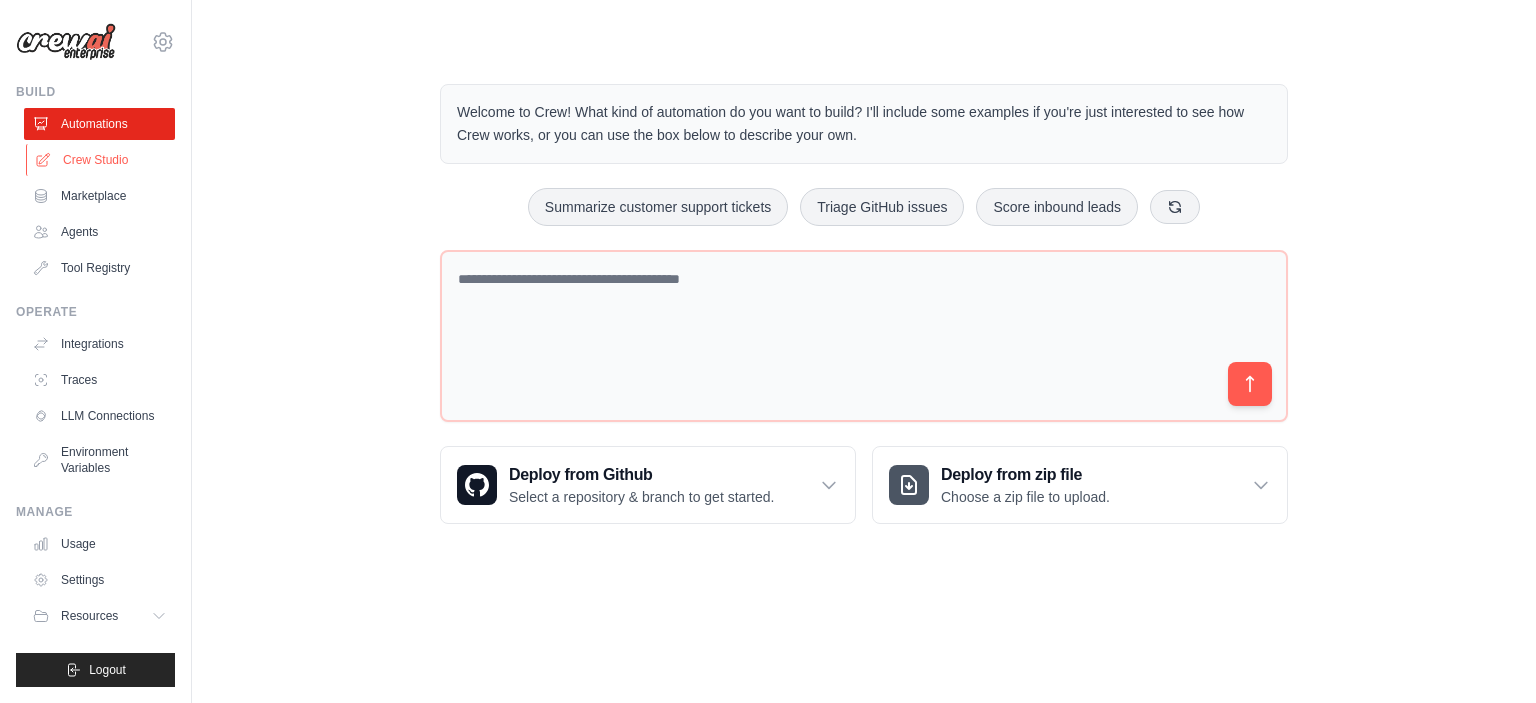 click on "Crew Studio" at bounding box center (101, 160) 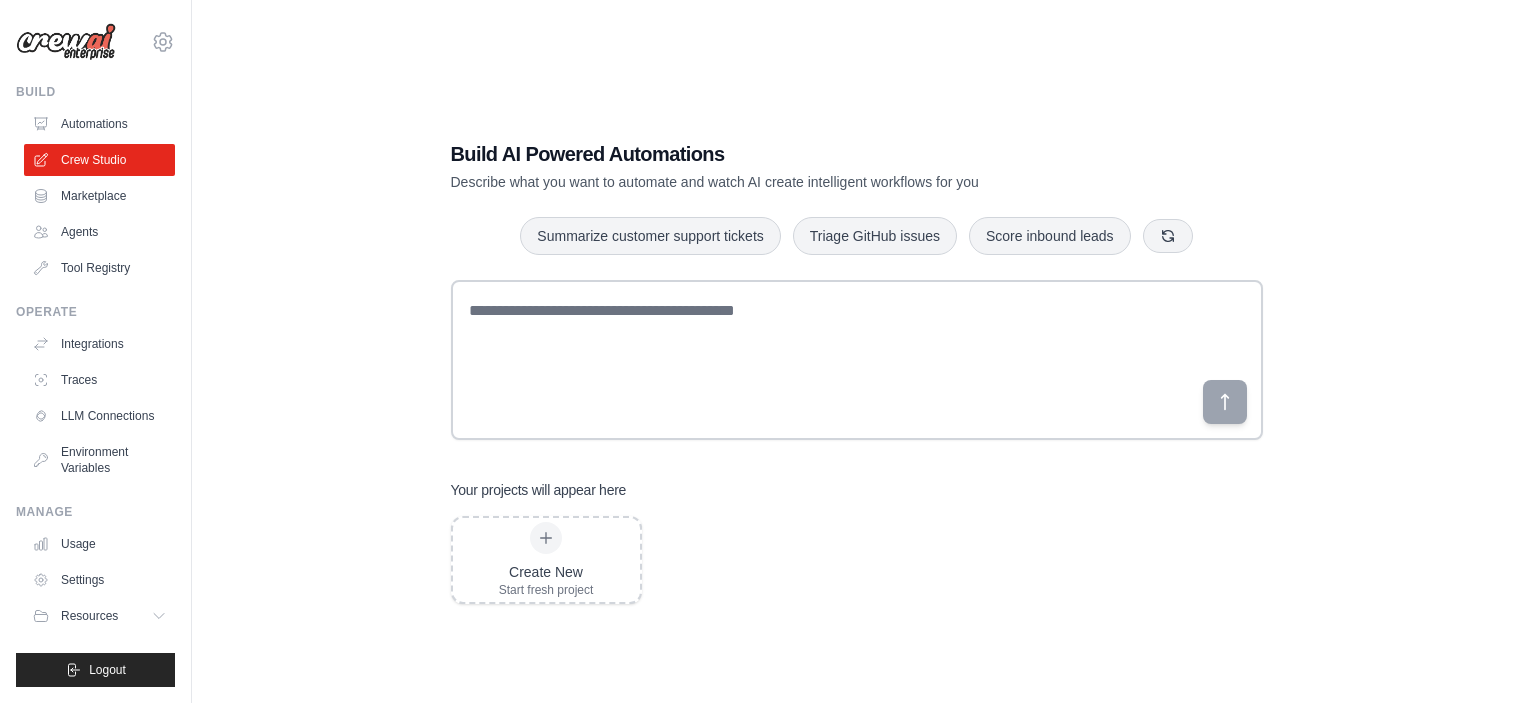 scroll, scrollTop: 0, scrollLeft: 0, axis: both 